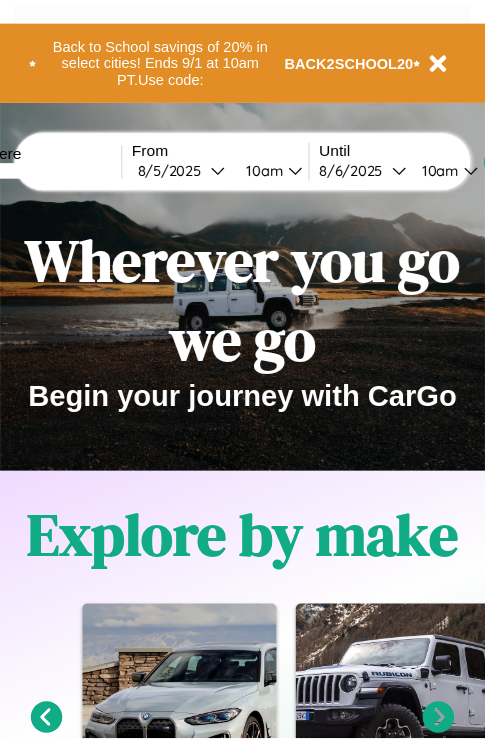 scroll, scrollTop: 0, scrollLeft: 0, axis: both 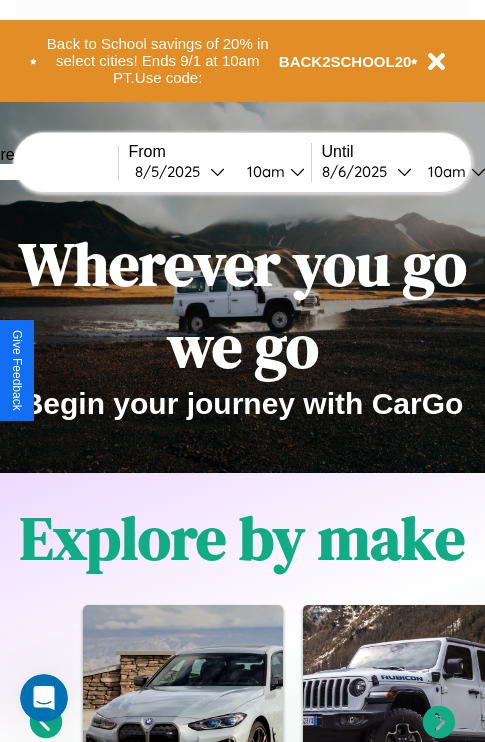 click at bounding box center (43, 172) 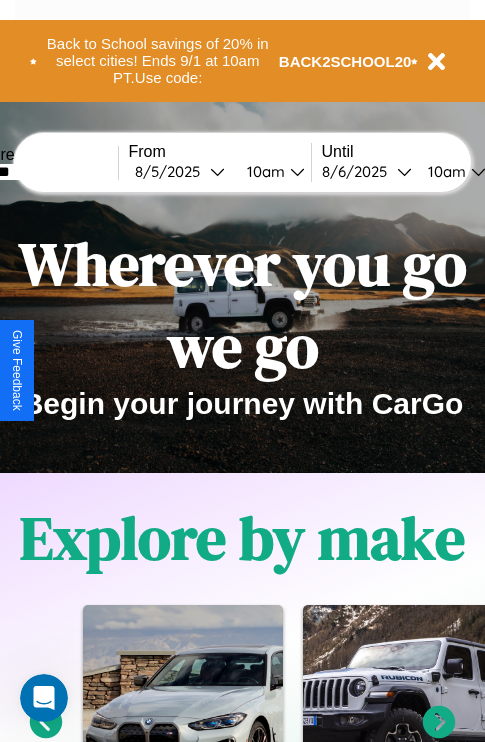 type on "*******" 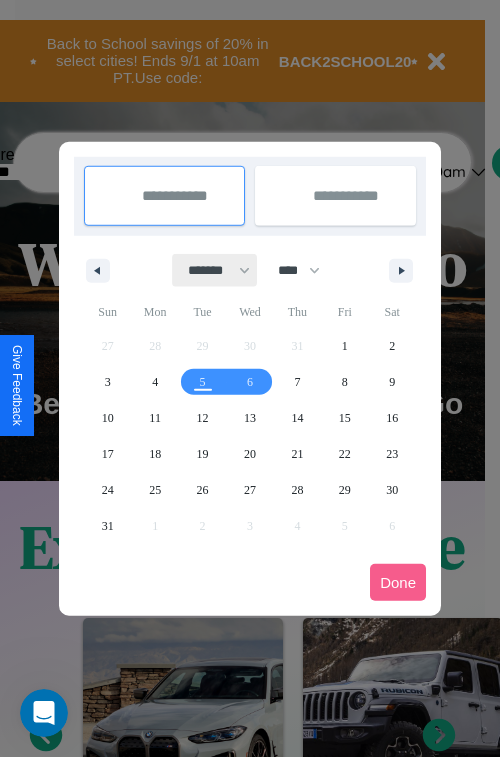 click on "******* ******** ***** ***** *** **** **** ****** ********* ******* ******** ********" at bounding box center (215, 270) 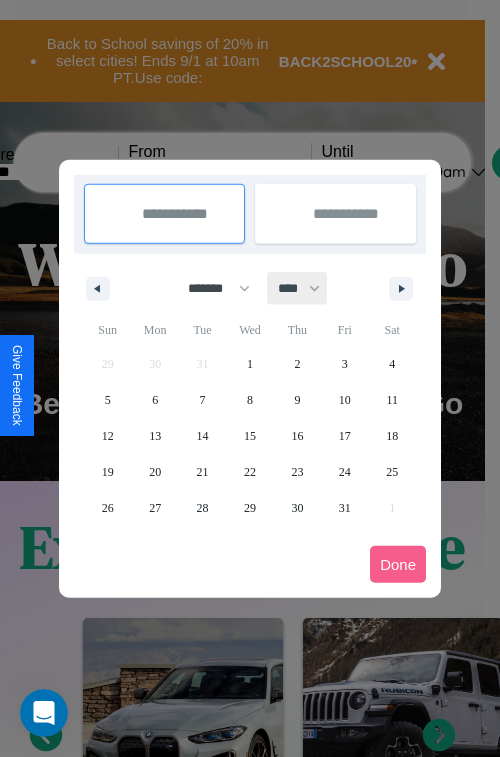 click on "**** **** **** **** **** **** **** **** **** **** **** **** **** **** **** **** **** **** **** **** **** **** **** **** **** **** **** **** **** **** **** **** **** **** **** **** **** **** **** **** **** **** **** **** **** **** **** **** **** **** **** **** **** **** **** **** **** **** **** **** **** **** **** **** **** **** **** **** **** **** **** **** **** **** **** **** **** **** **** **** **** **** **** **** **** **** **** **** **** **** **** **** **** **** **** **** **** **** **** **** **** **** **** **** **** **** **** **** **** **** **** **** **** **** **** **** **** **** **** **** ****" at bounding box center [298, 288] 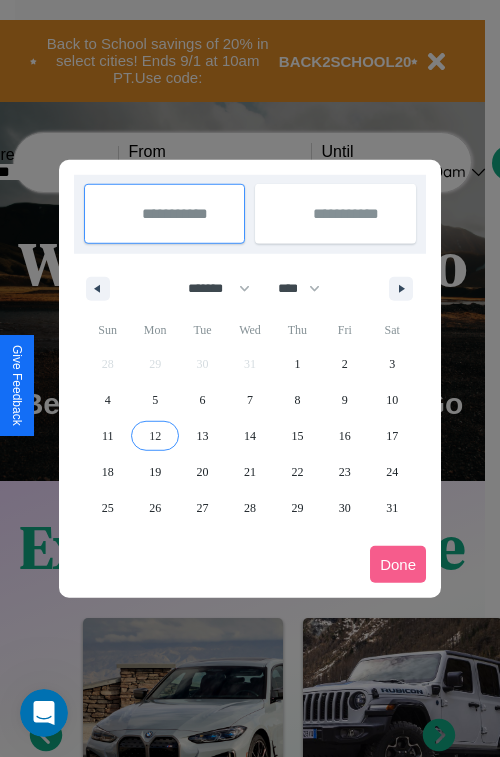 click on "12" at bounding box center (155, 436) 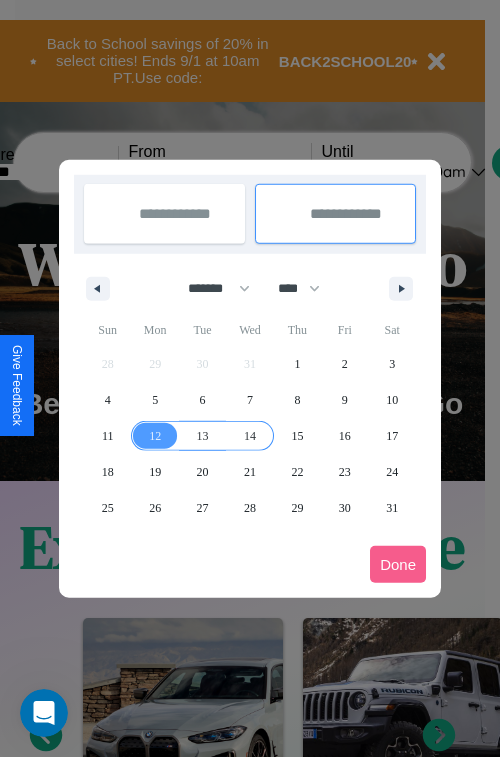 click on "14" at bounding box center [250, 436] 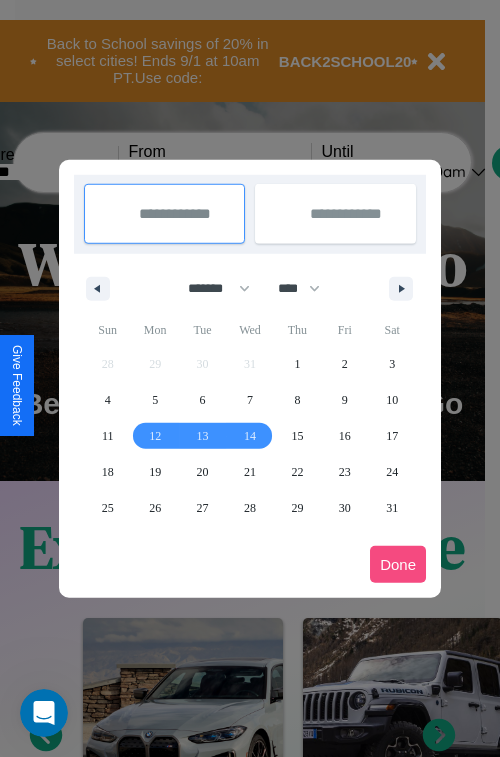 click on "Done" at bounding box center (398, 564) 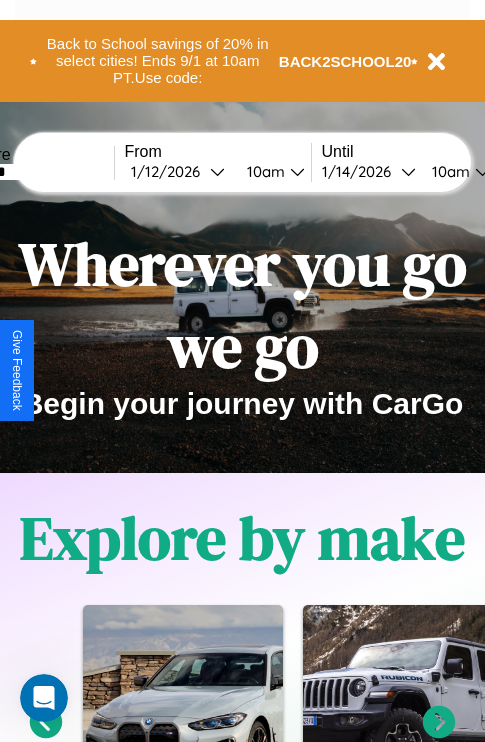 scroll, scrollTop: 0, scrollLeft: 71, axis: horizontal 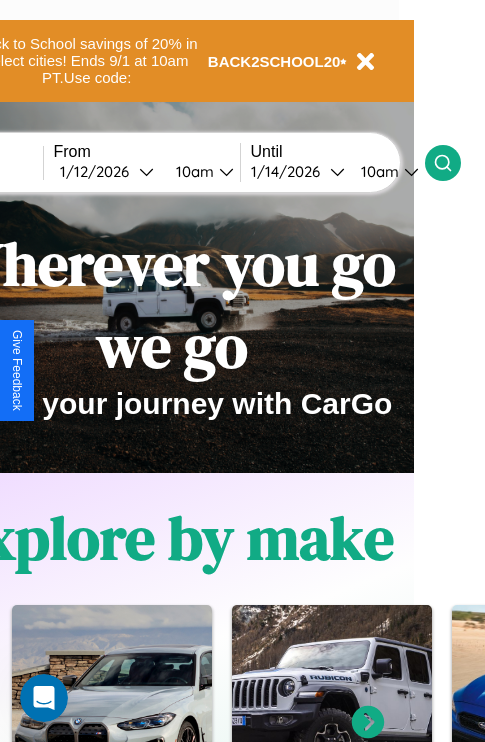 click 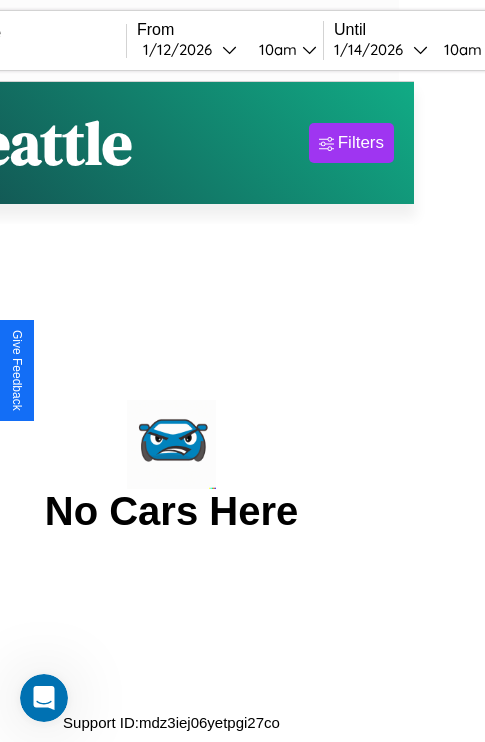 scroll, scrollTop: 0, scrollLeft: 0, axis: both 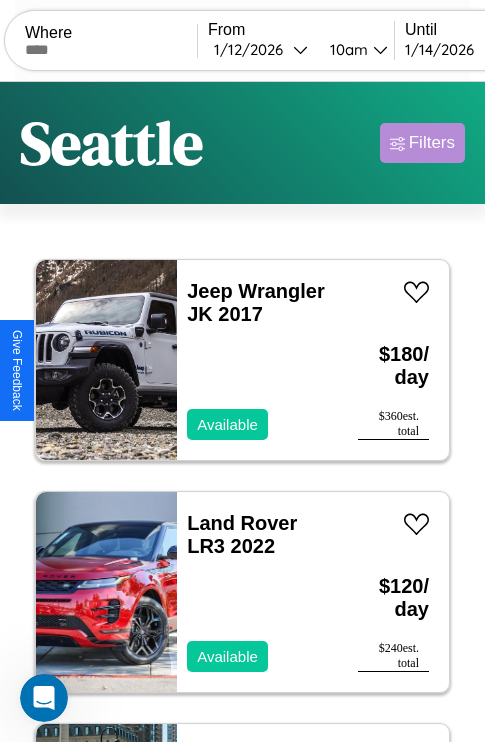 click on "Filters" at bounding box center (432, 143) 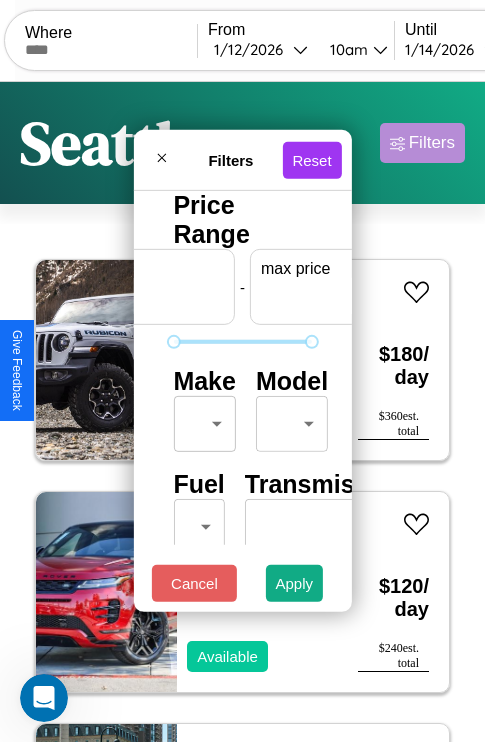 scroll, scrollTop: 0, scrollLeft: 124, axis: horizontal 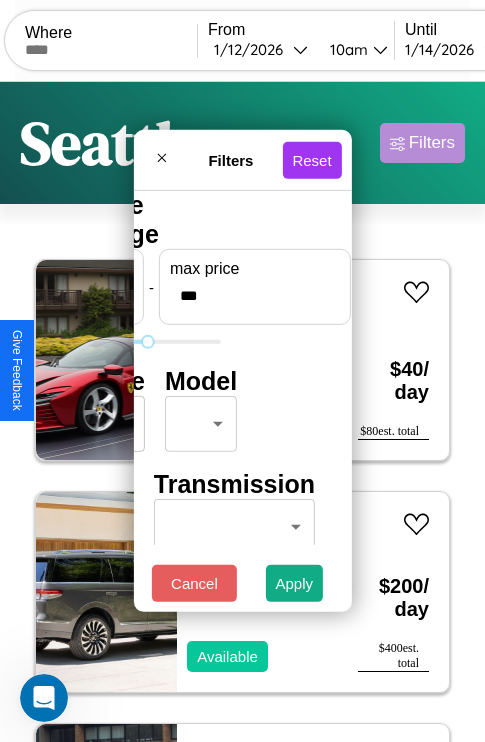 type on "***" 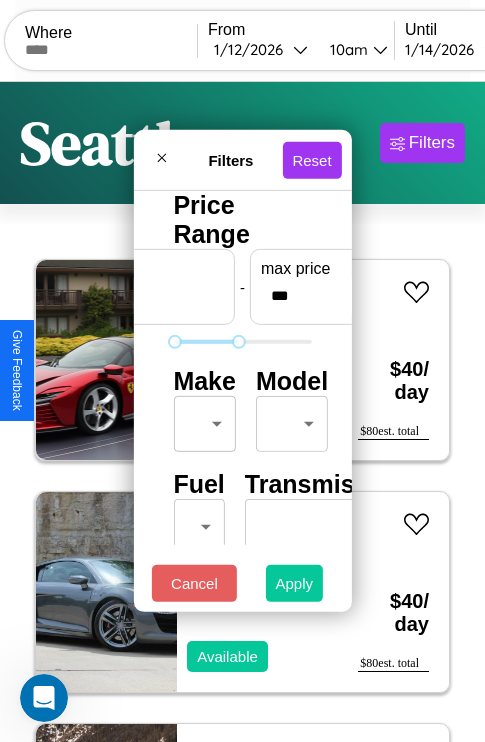 type on "*" 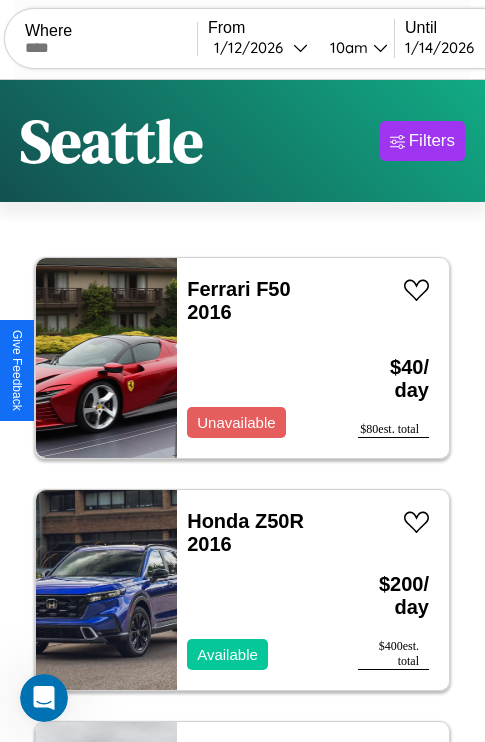 scroll, scrollTop: 79, scrollLeft: 0, axis: vertical 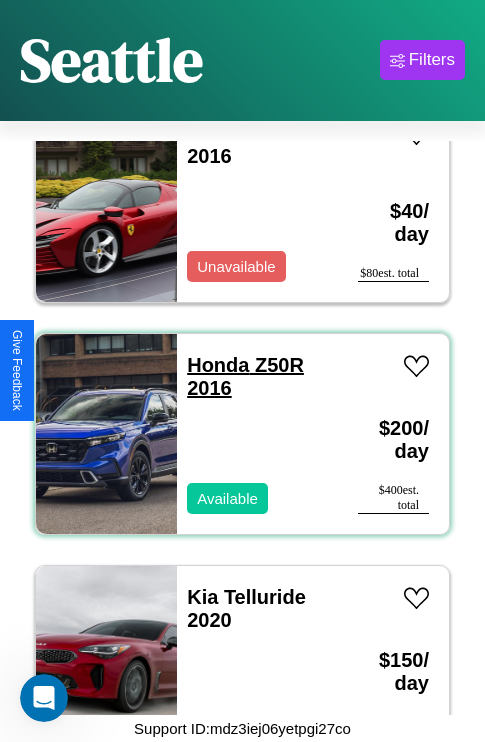 click on "Honda   Z50R   2016" at bounding box center (245, 376) 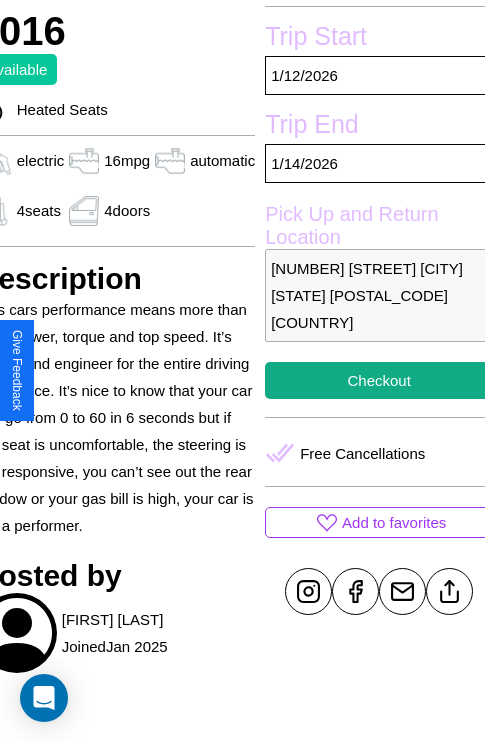 scroll, scrollTop: 525, scrollLeft: 96, axis: both 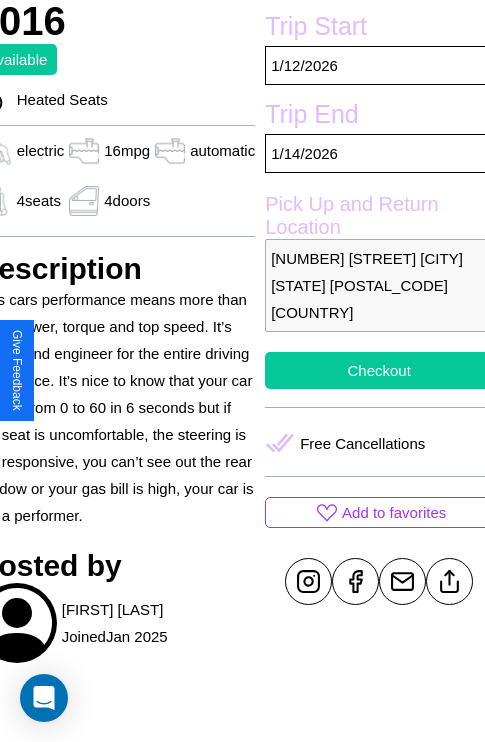 click on "Checkout" at bounding box center [379, 370] 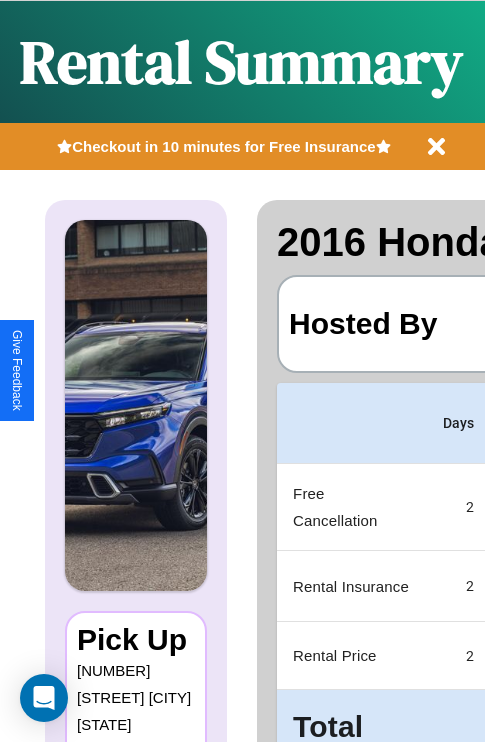 scroll, scrollTop: 0, scrollLeft: 387, axis: horizontal 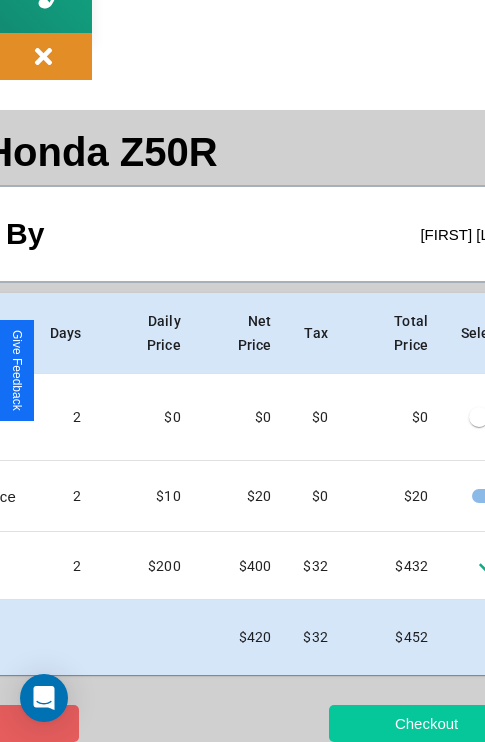 click on "Checkout" at bounding box center [426, 723] 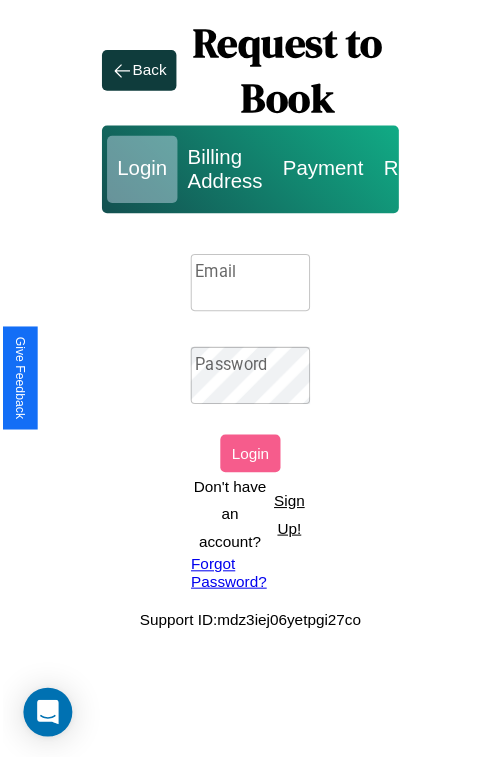 scroll, scrollTop: 0, scrollLeft: 0, axis: both 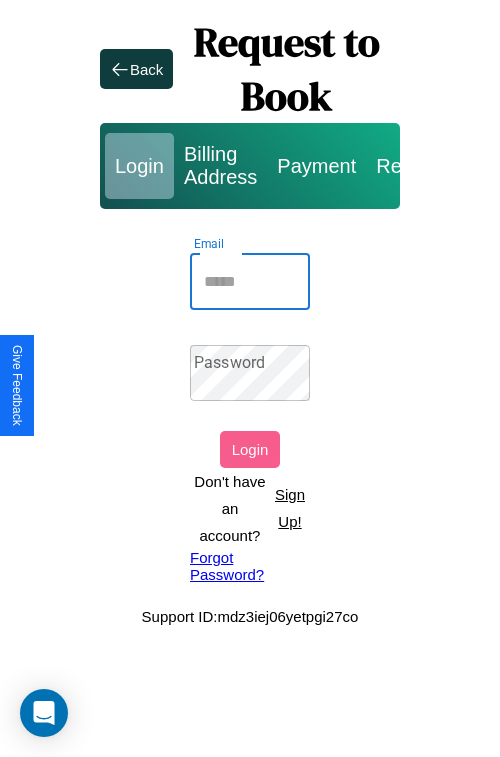 click on "Email" at bounding box center [250, 282] 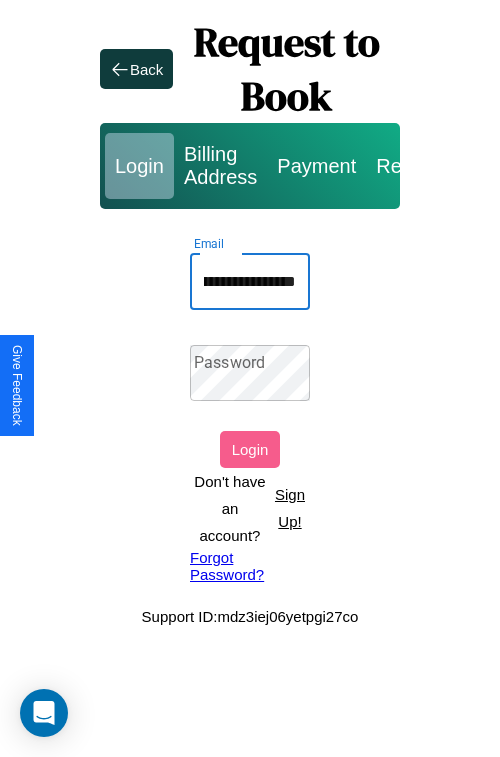 scroll, scrollTop: 0, scrollLeft: 94, axis: horizontal 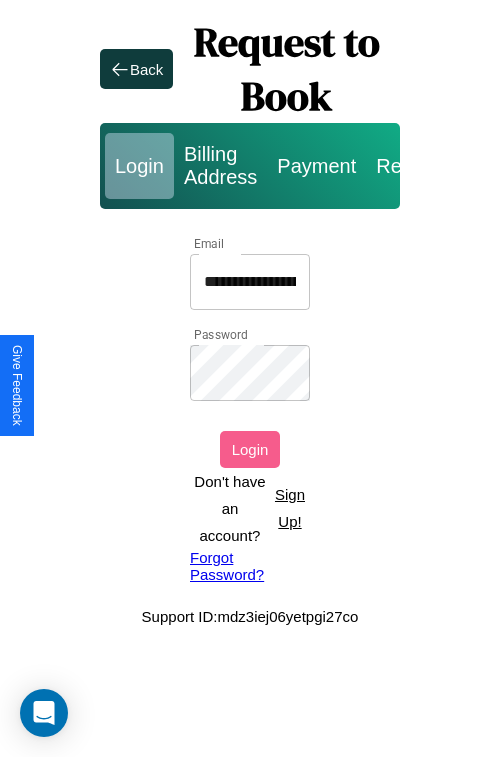 click on "Login" at bounding box center [250, 449] 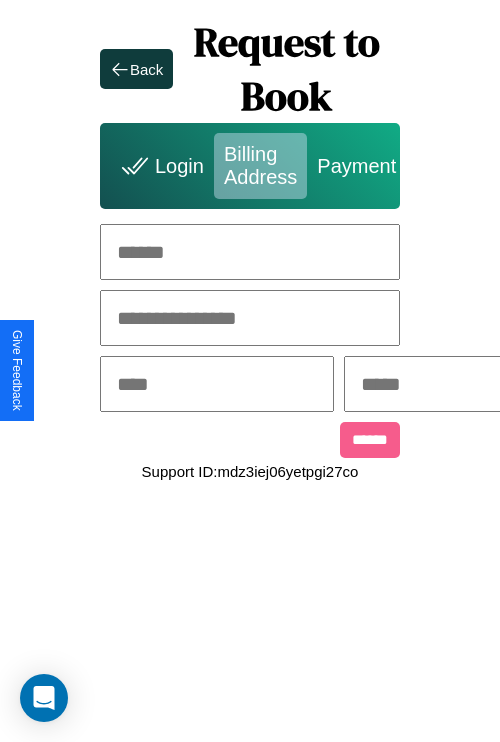 click at bounding box center [250, 252] 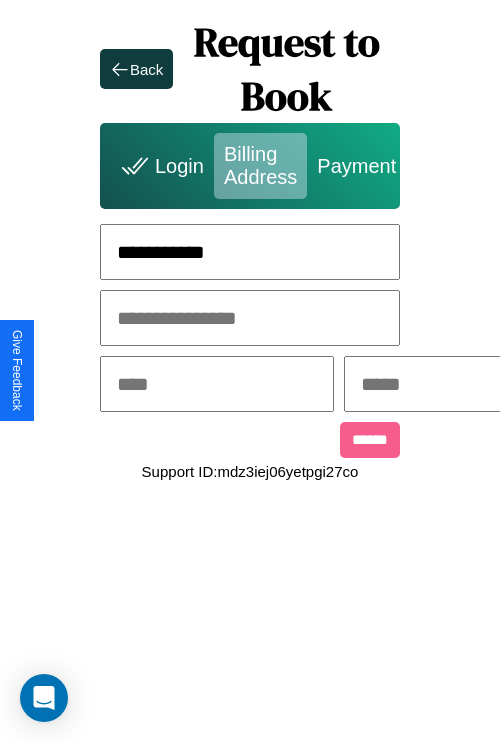 type on "**********" 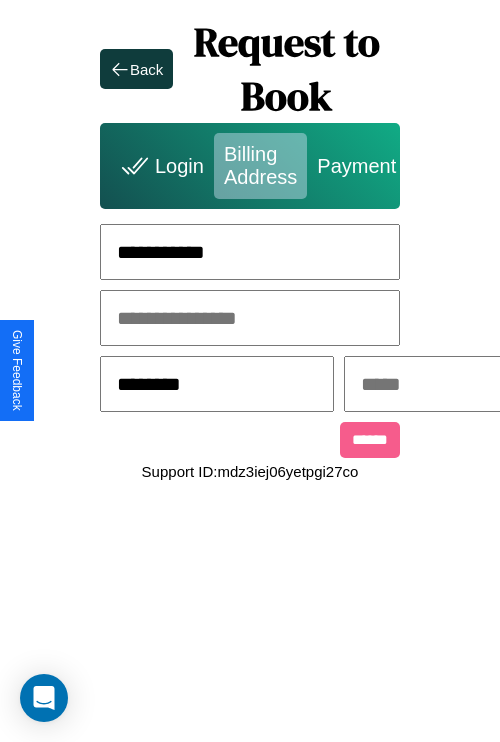 type on "********" 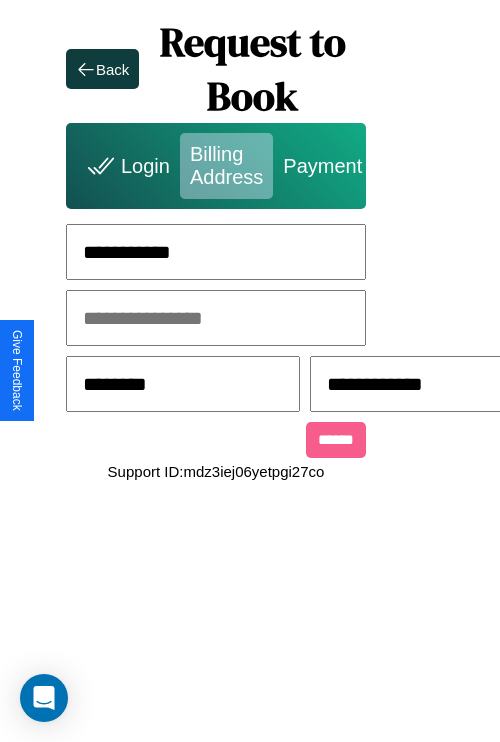 scroll, scrollTop: 0, scrollLeft: 517, axis: horizontal 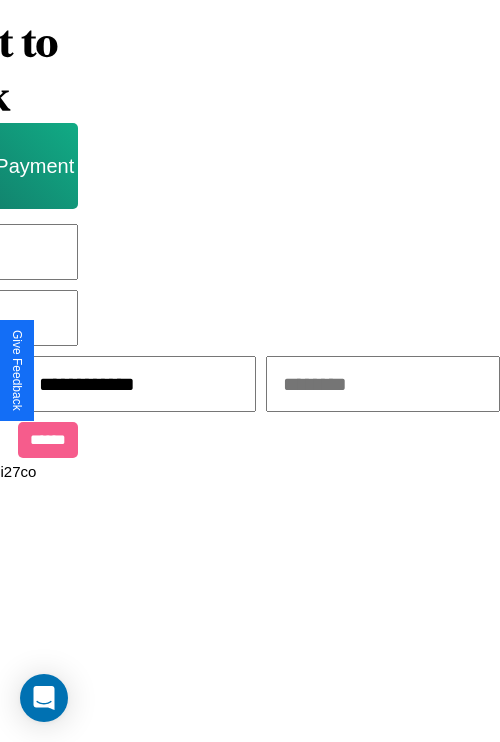 type on "**********" 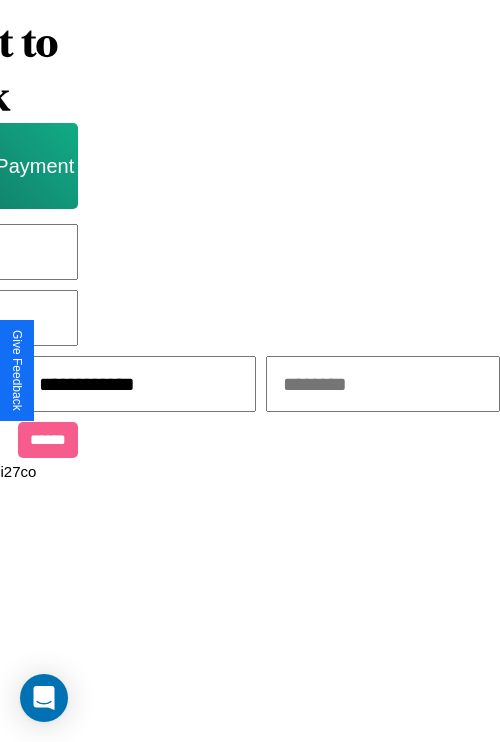 click at bounding box center (383, 384) 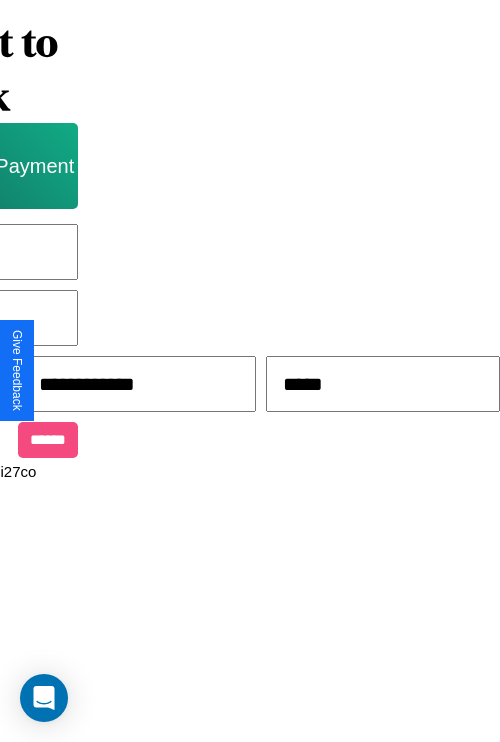 type on "*****" 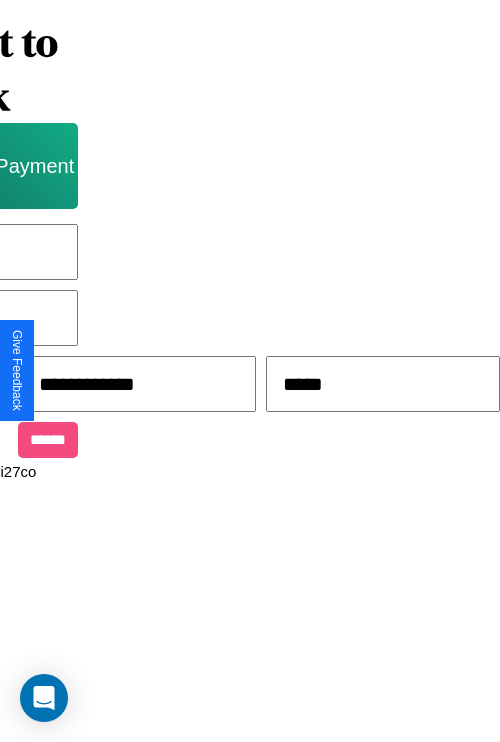 click on "******" at bounding box center [48, 440] 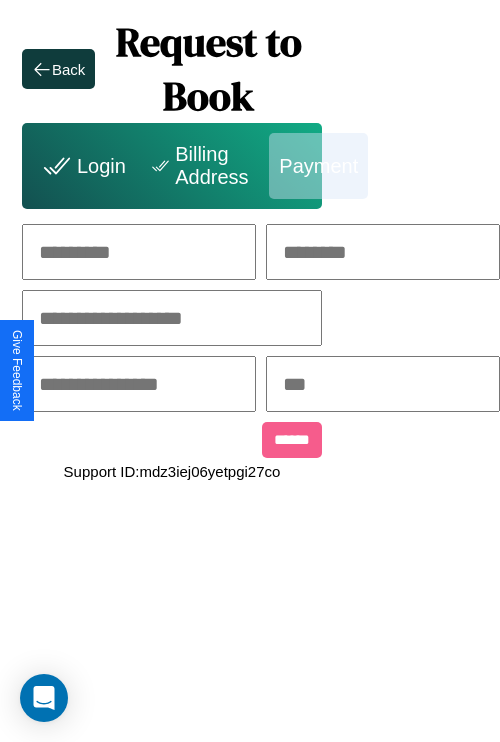 scroll, scrollTop: 0, scrollLeft: 208, axis: horizontal 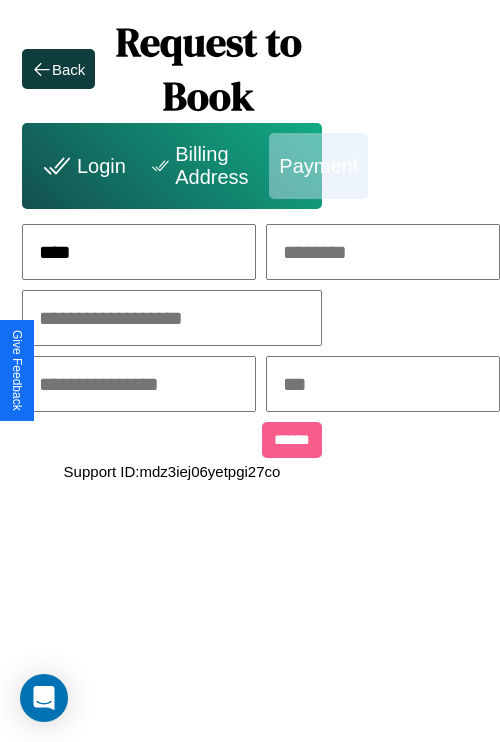 type on "****" 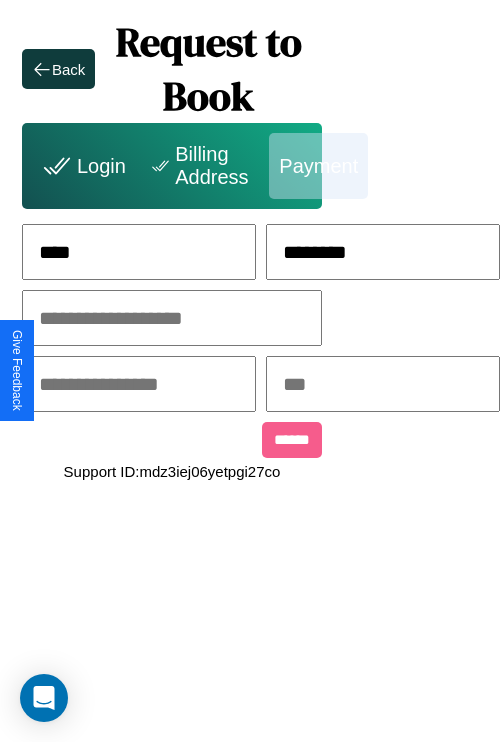 type on "********" 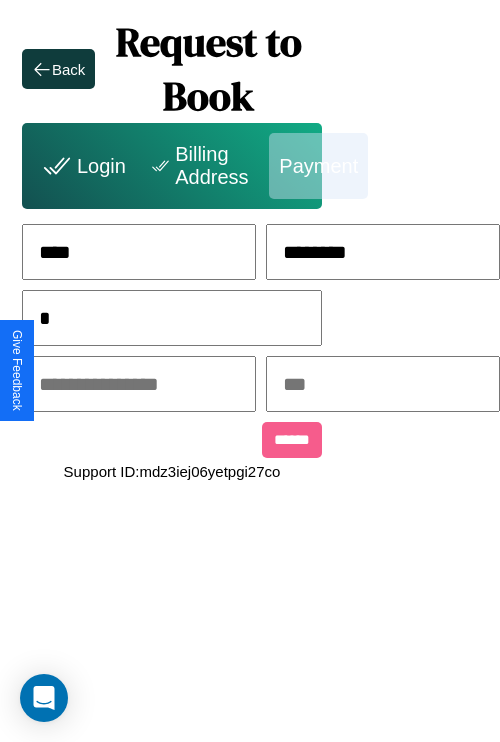 scroll, scrollTop: 0, scrollLeft: 128, axis: horizontal 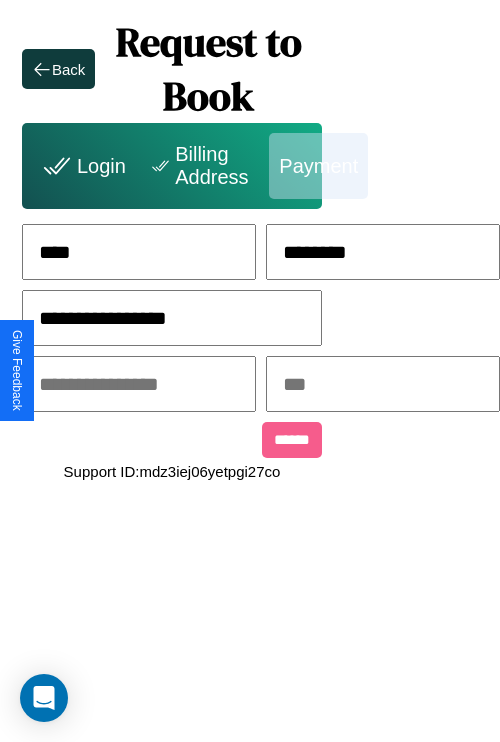 type on "**********" 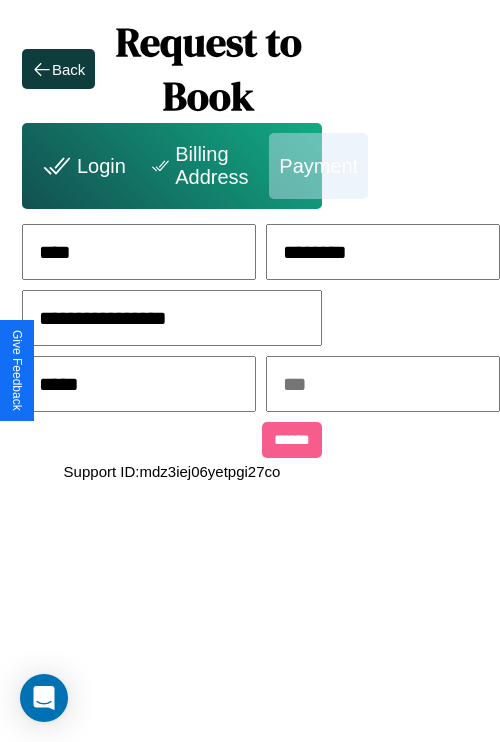 type on "*****" 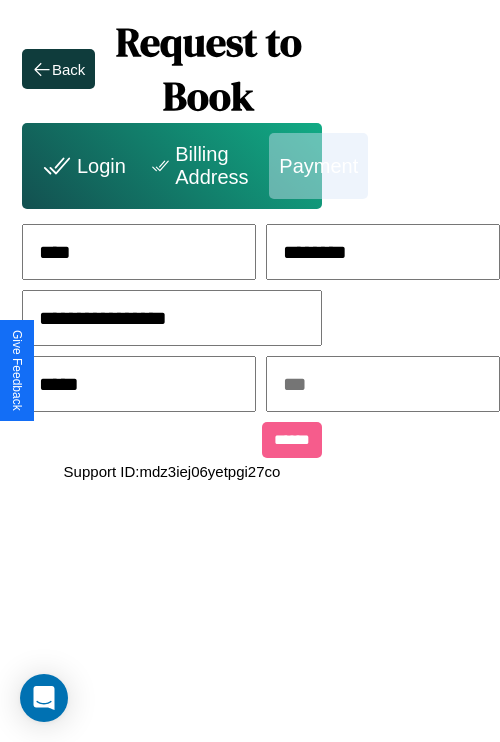 click at bounding box center (383, 384) 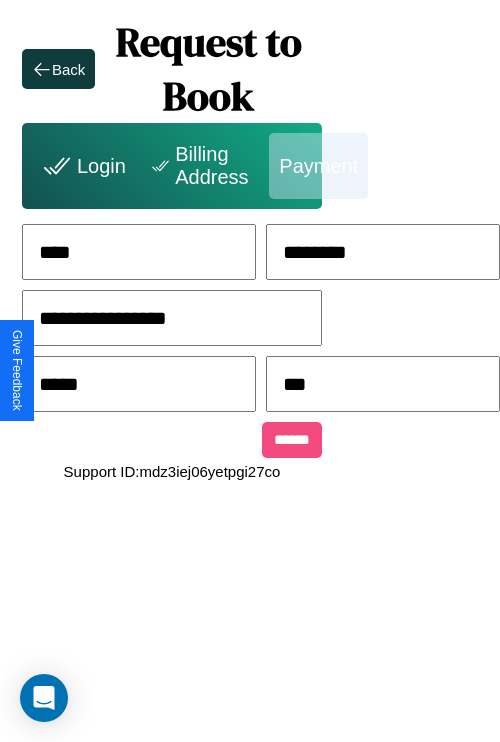 type on "***" 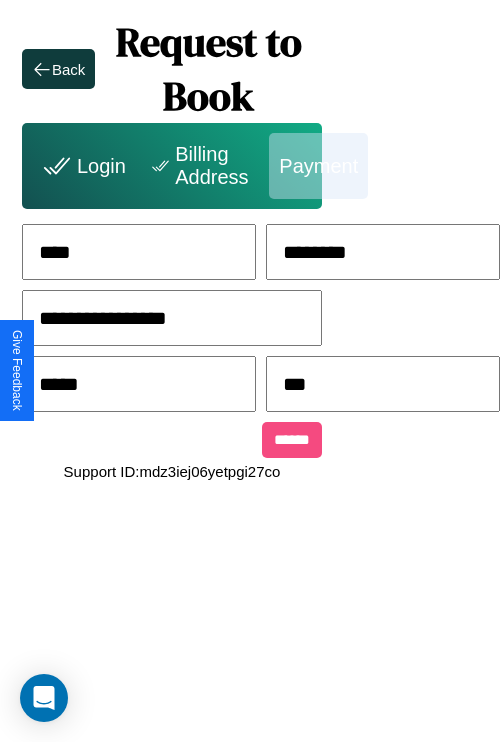 click on "******" at bounding box center [292, 440] 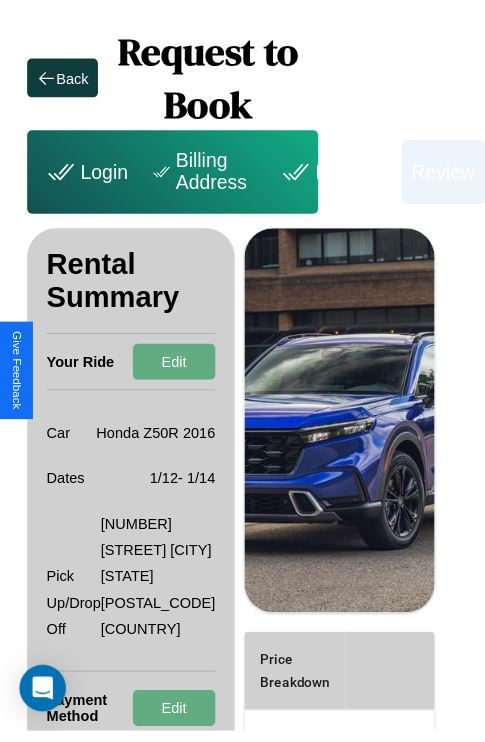 scroll, scrollTop: 0, scrollLeft: 72, axis: horizontal 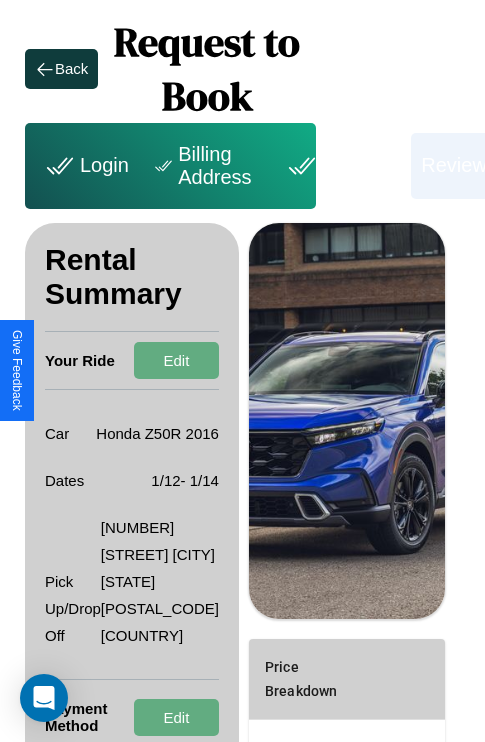 click on "Billing Address" at bounding box center [205, 166] 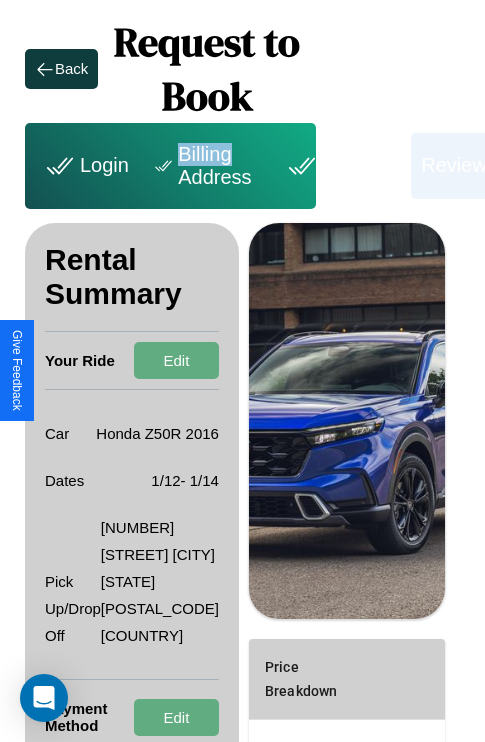 click on "Billing Address" at bounding box center (205, 166) 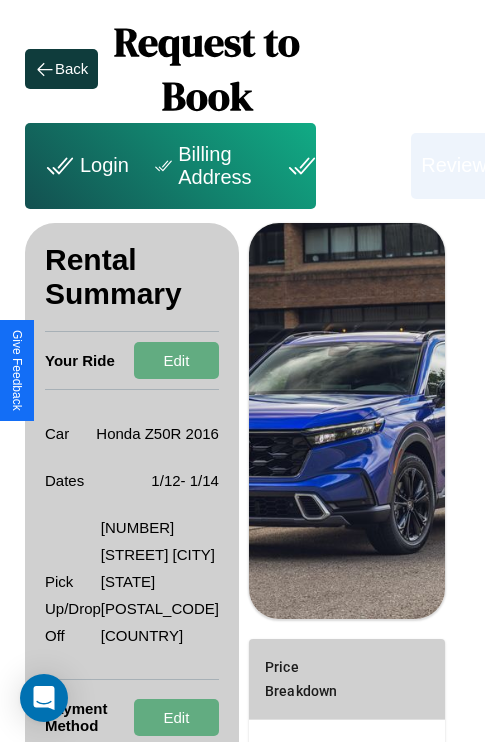 click on "Billing Address" at bounding box center [205, 166] 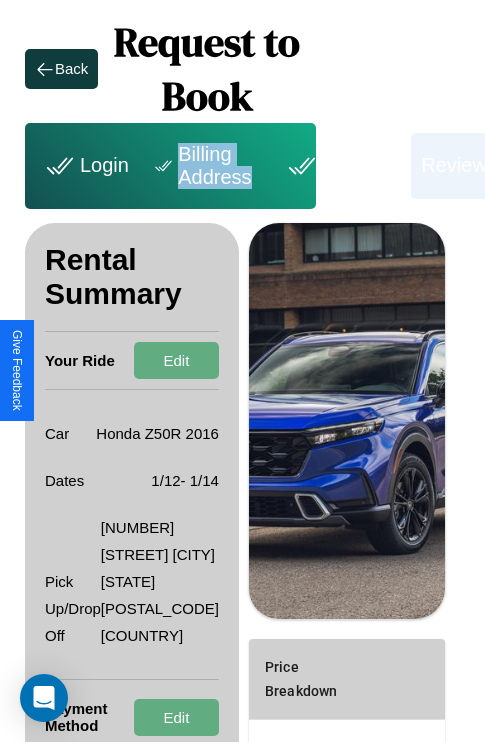 click on "Billing Address" at bounding box center (205, 166) 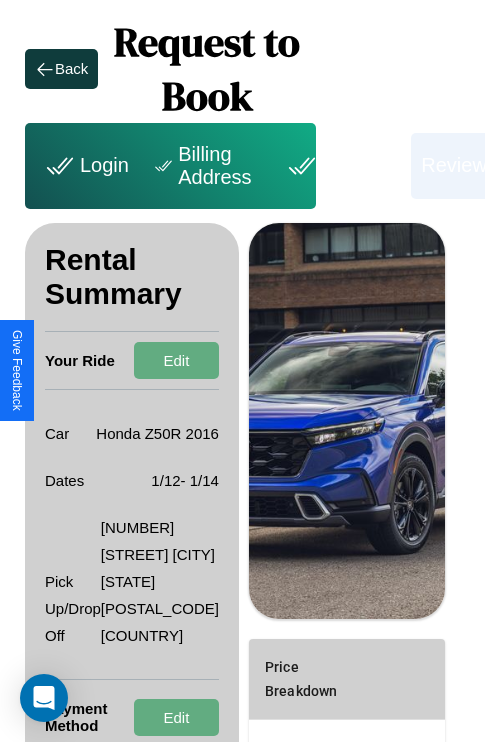 click on "Billing Address" at bounding box center (205, 166) 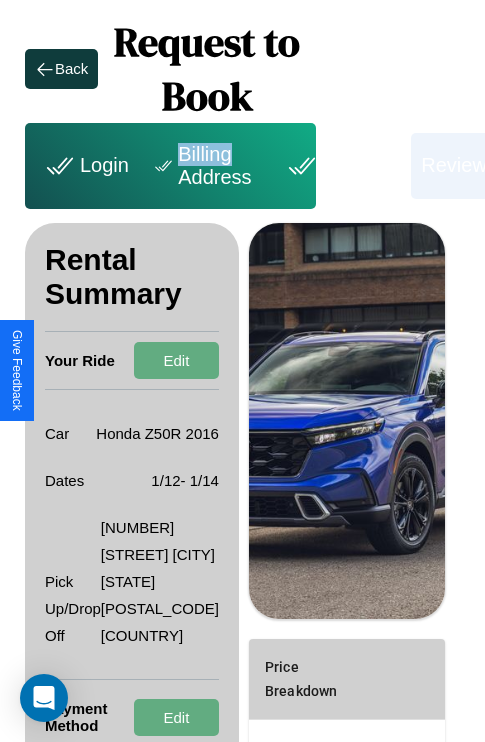 click on "Billing Address" at bounding box center (205, 166) 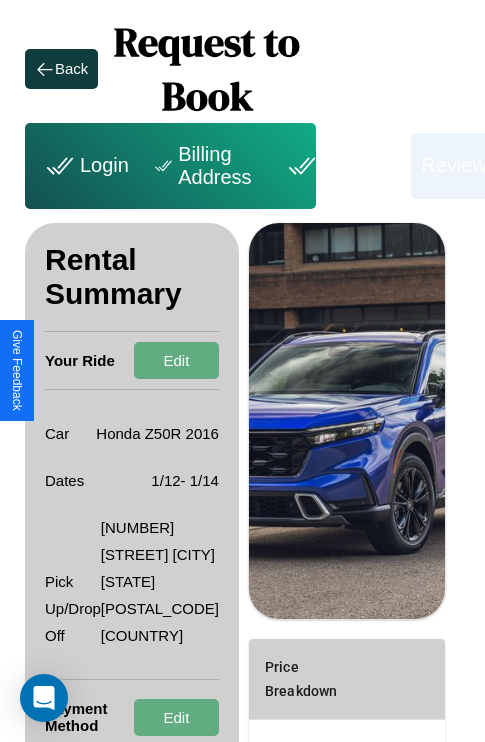 scroll, scrollTop: 355, scrollLeft: 72, axis: both 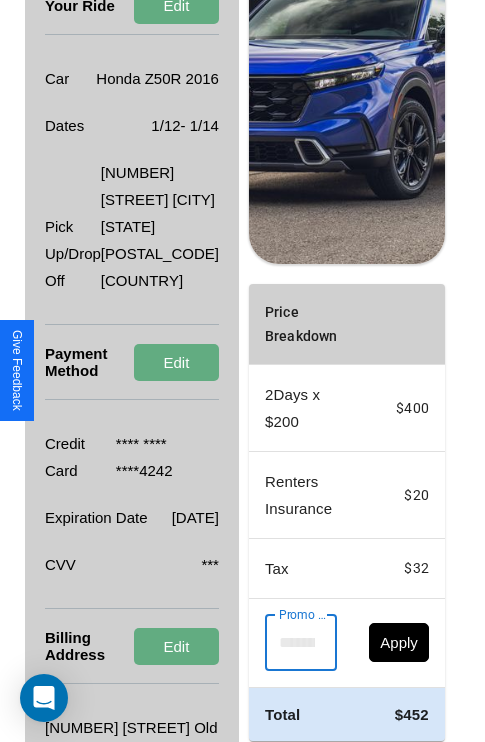 click on "Promo Code" at bounding box center [290, 643] 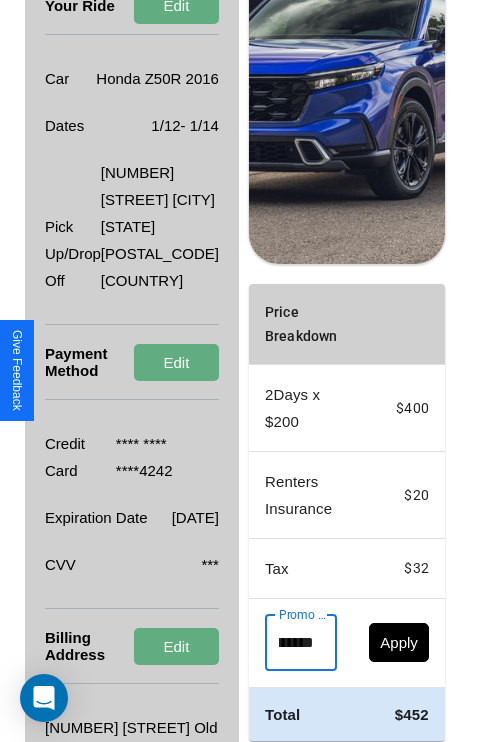 scroll, scrollTop: 0, scrollLeft: 96, axis: horizontal 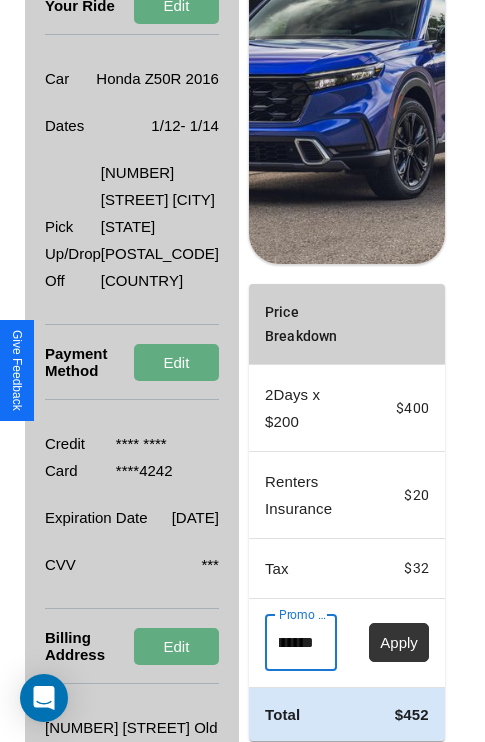 type on "**********" 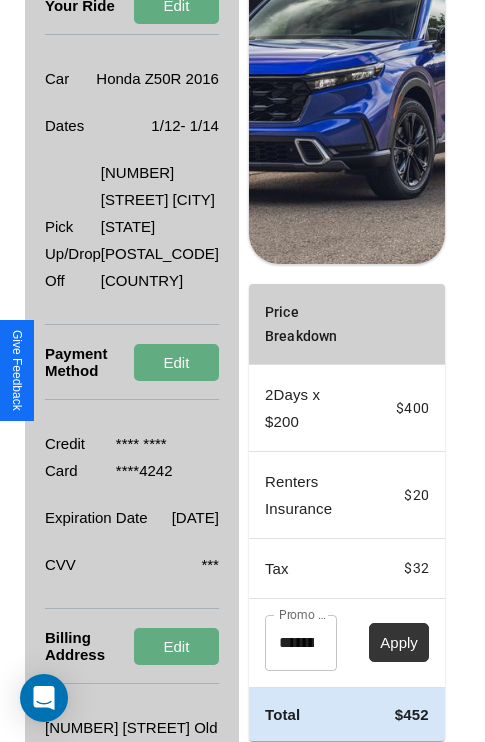 click on "Apply" at bounding box center [399, 642] 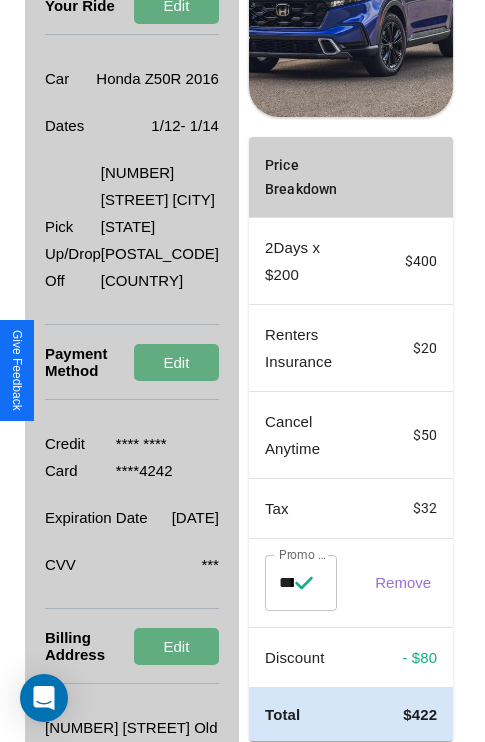 scroll, scrollTop: 509, scrollLeft: 72, axis: both 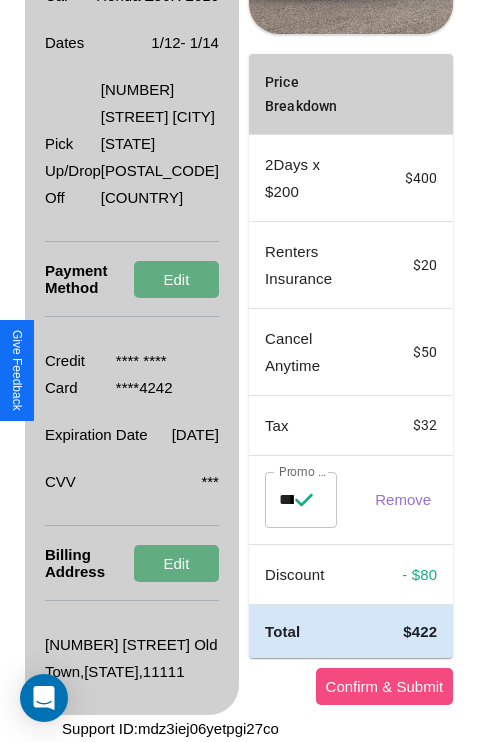 click on "Confirm & Submit" at bounding box center [385, 686] 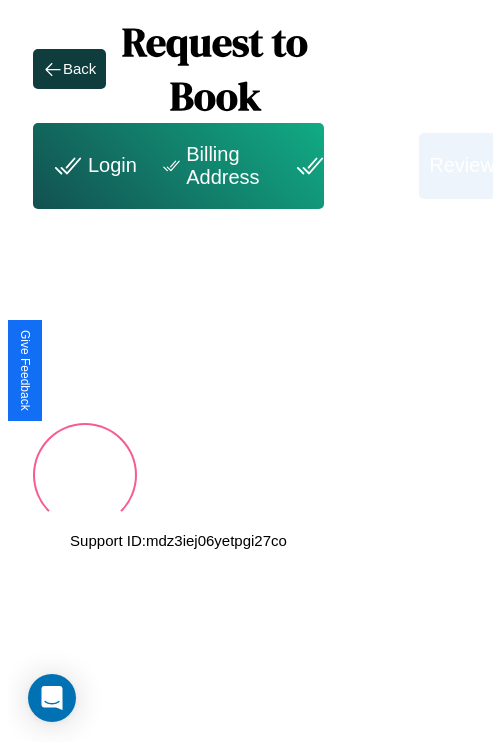 scroll, scrollTop: 0, scrollLeft: 72, axis: horizontal 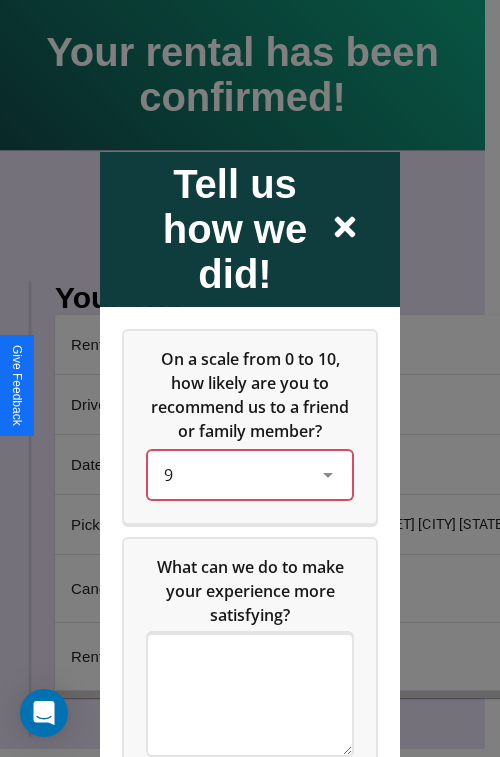 click on "9" at bounding box center (234, 474) 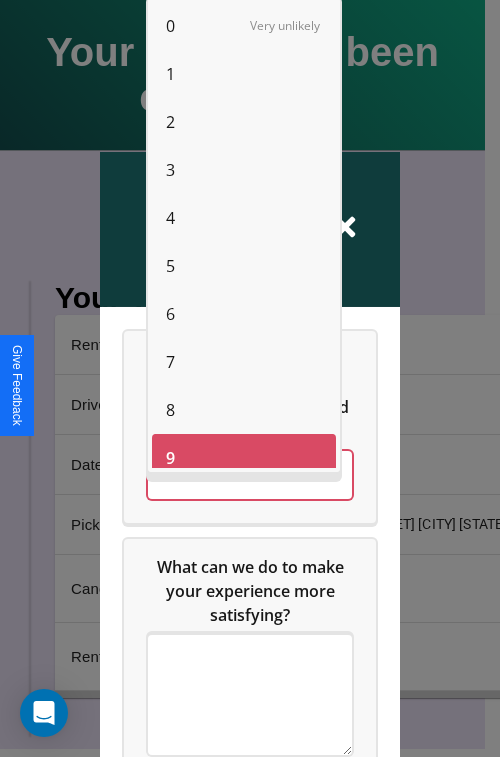 scroll, scrollTop: 14, scrollLeft: 0, axis: vertical 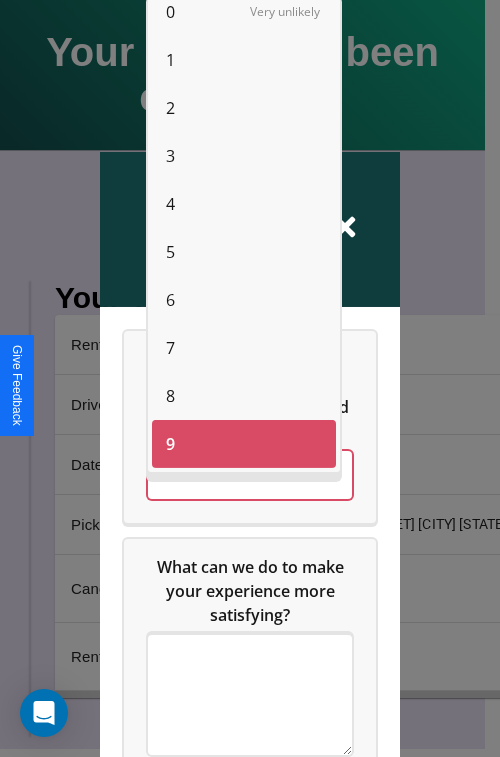 click on "6" at bounding box center (170, 300) 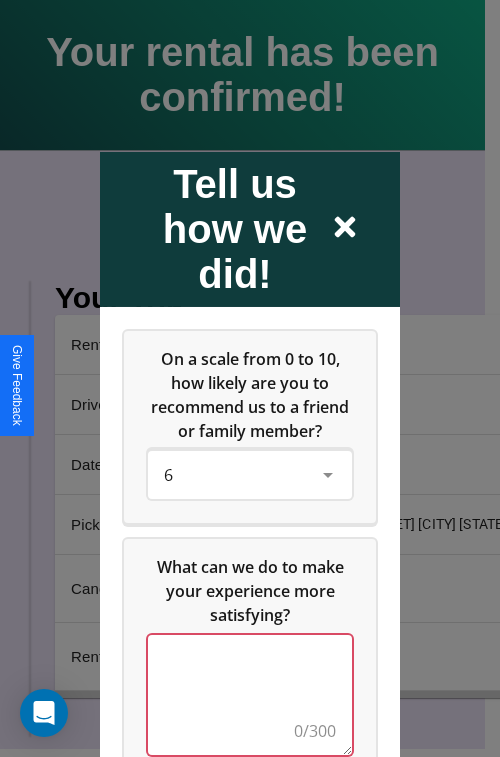 click at bounding box center [250, 694] 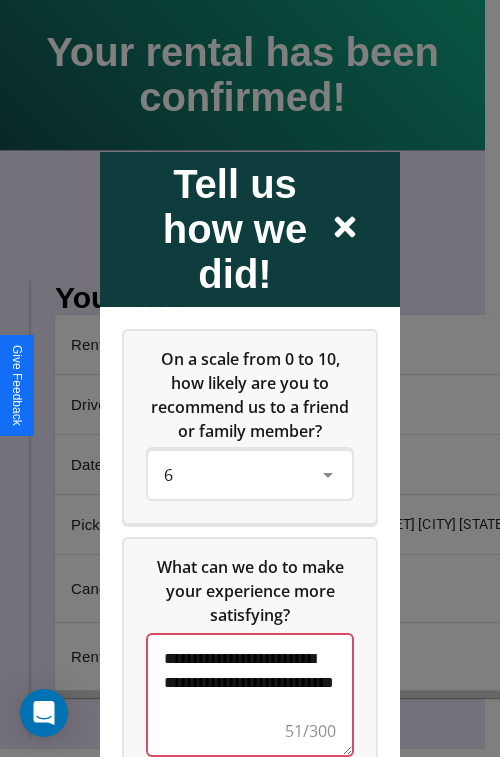 scroll, scrollTop: 5, scrollLeft: 0, axis: vertical 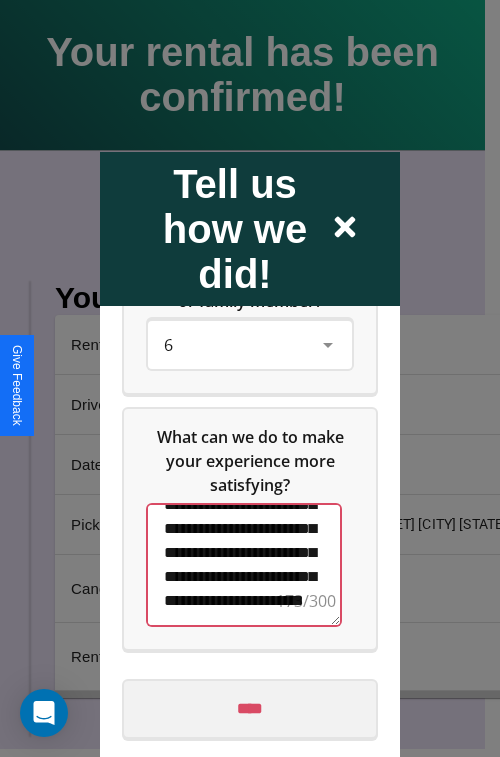 type on "**********" 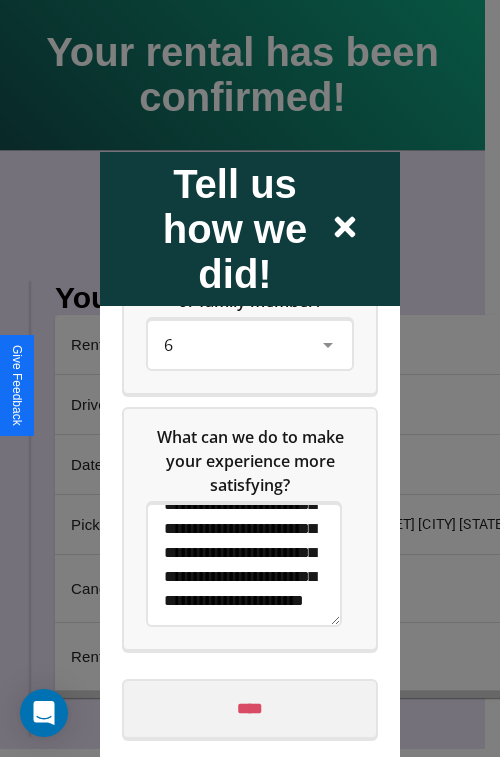 click on "****" at bounding box center (250, 708) 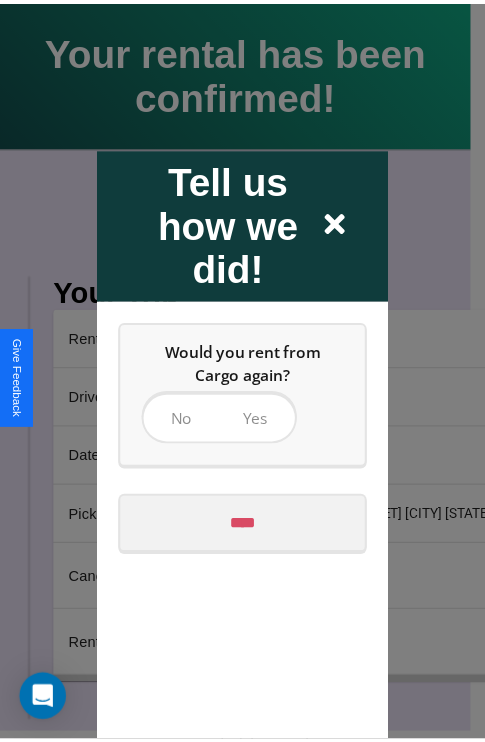 scroll, scrollTop: 0, scrollLeft: 0, axis: both 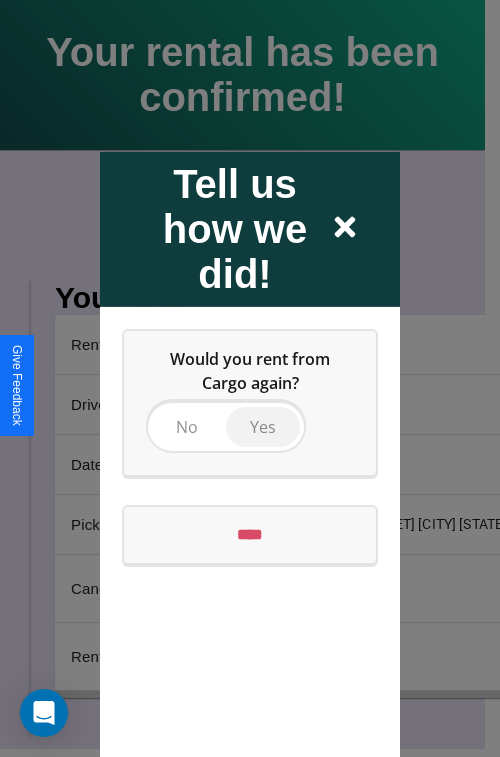 click on "Yes" at bounding box center [263, 426] 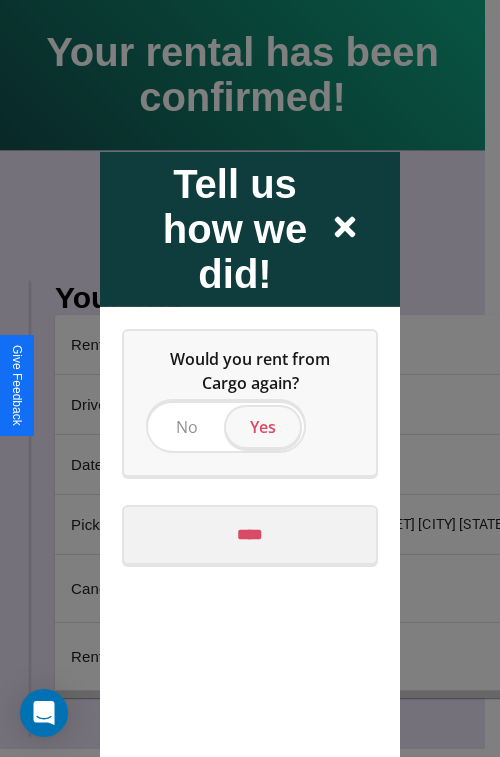 click on "****" at bounding box center (250, 534) 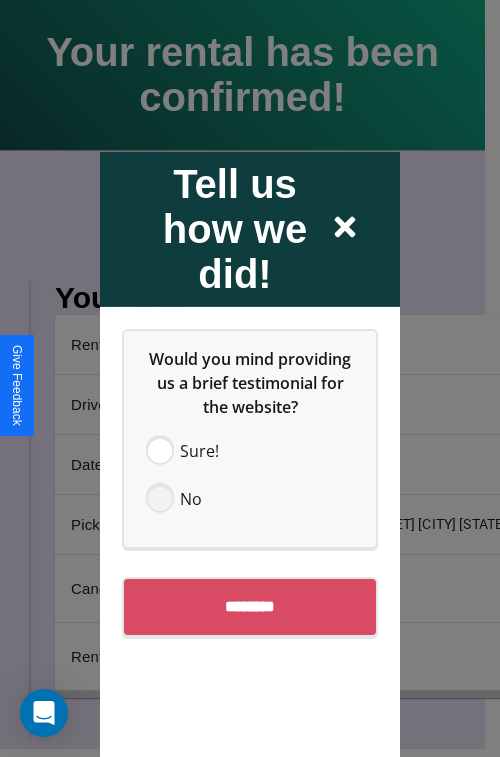 click at bounding box center (160, 498) 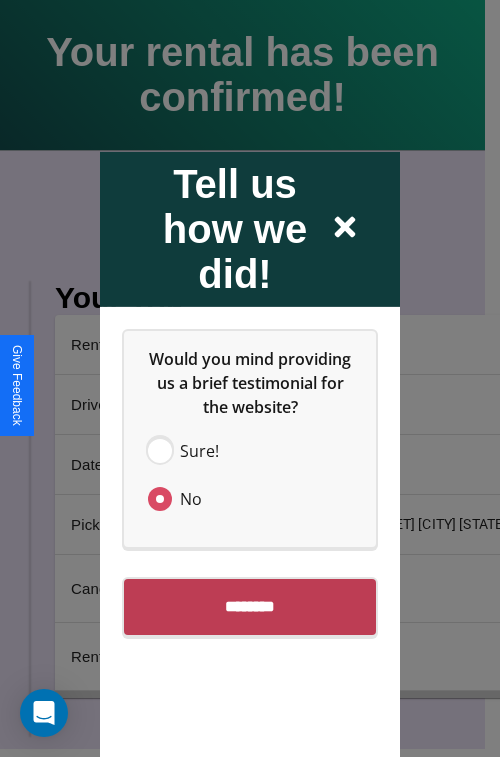 click on "********" at bounding box center [250, 606] 